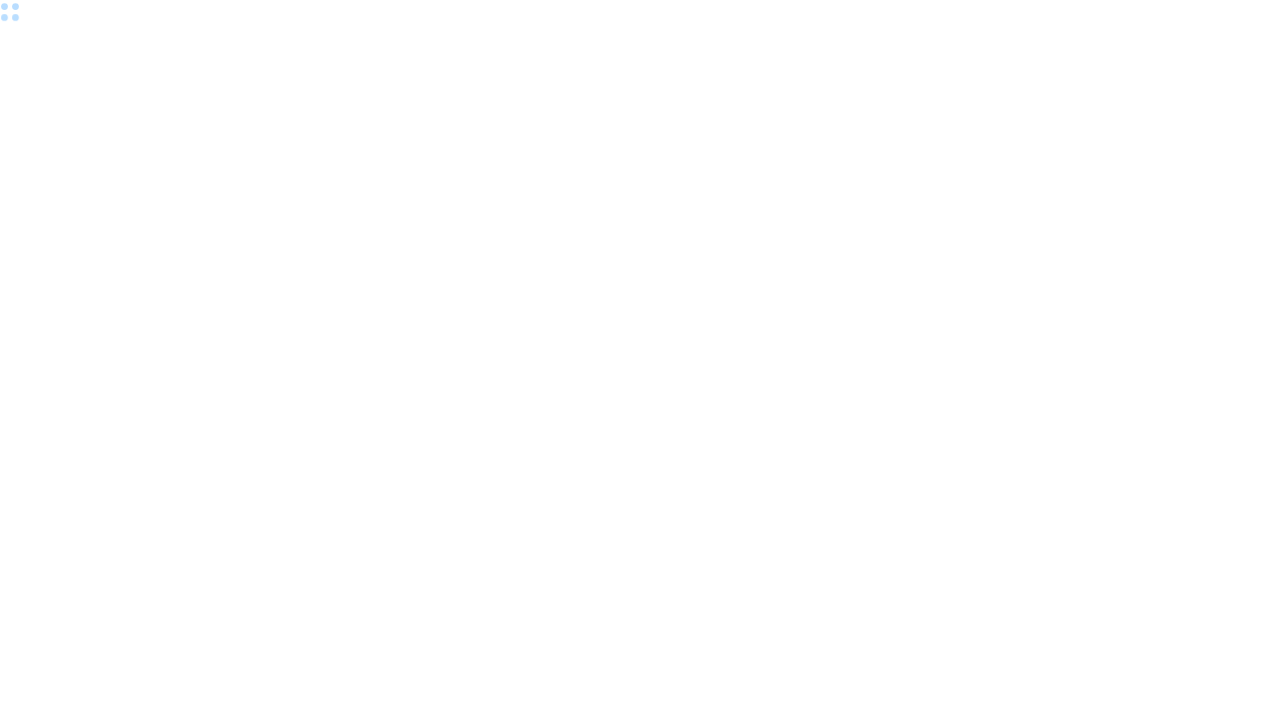 scroll, scrollTop: 0, scrollLeft: 0, axis: both 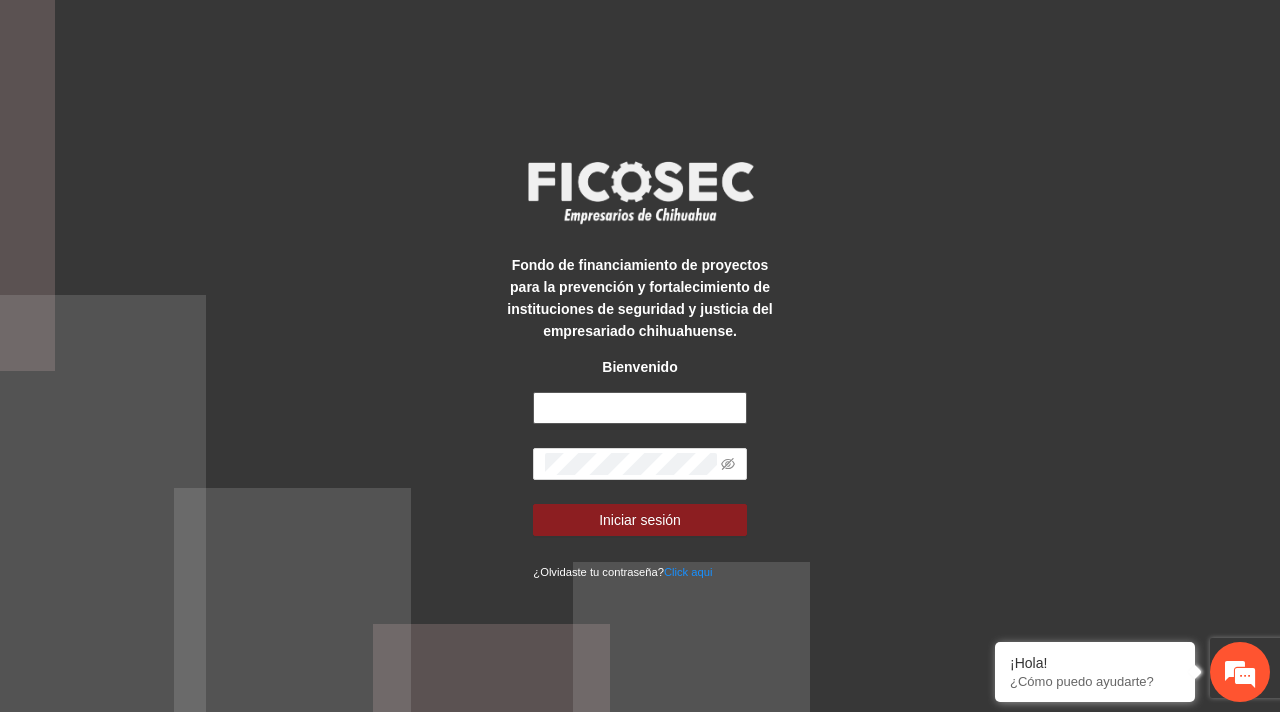 click at bounding box center [639, 408] 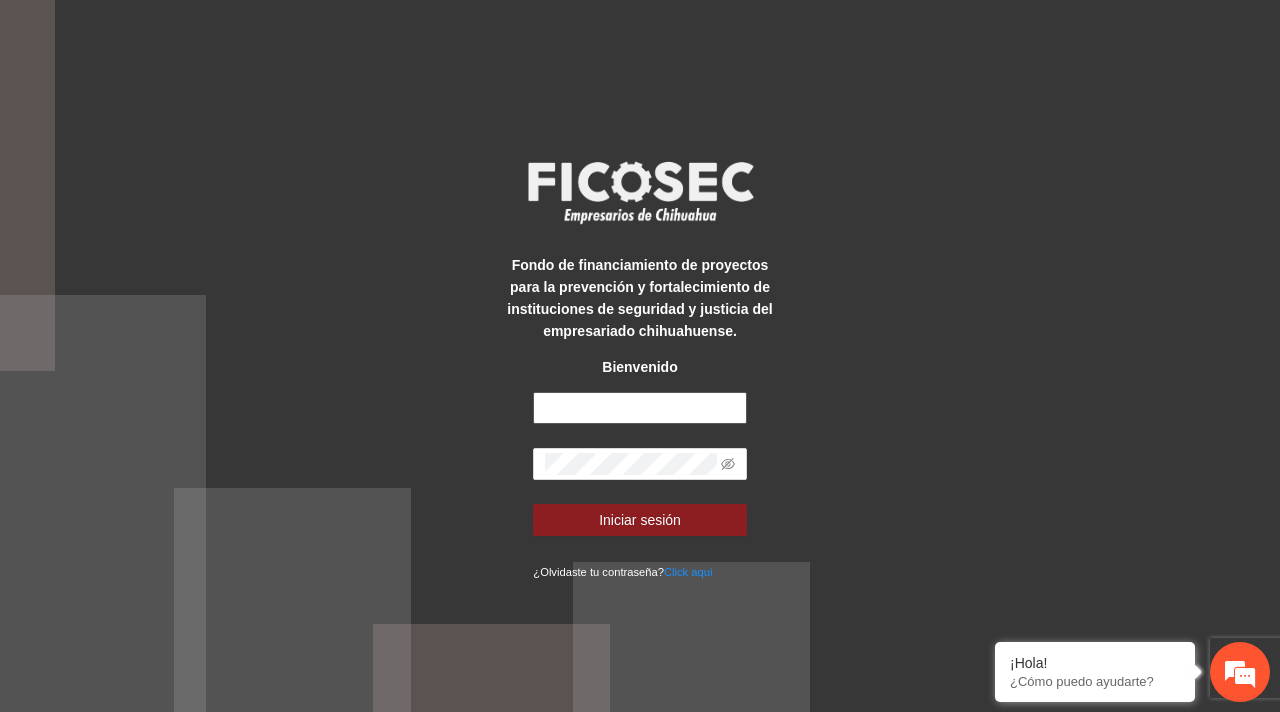 type on "**********" 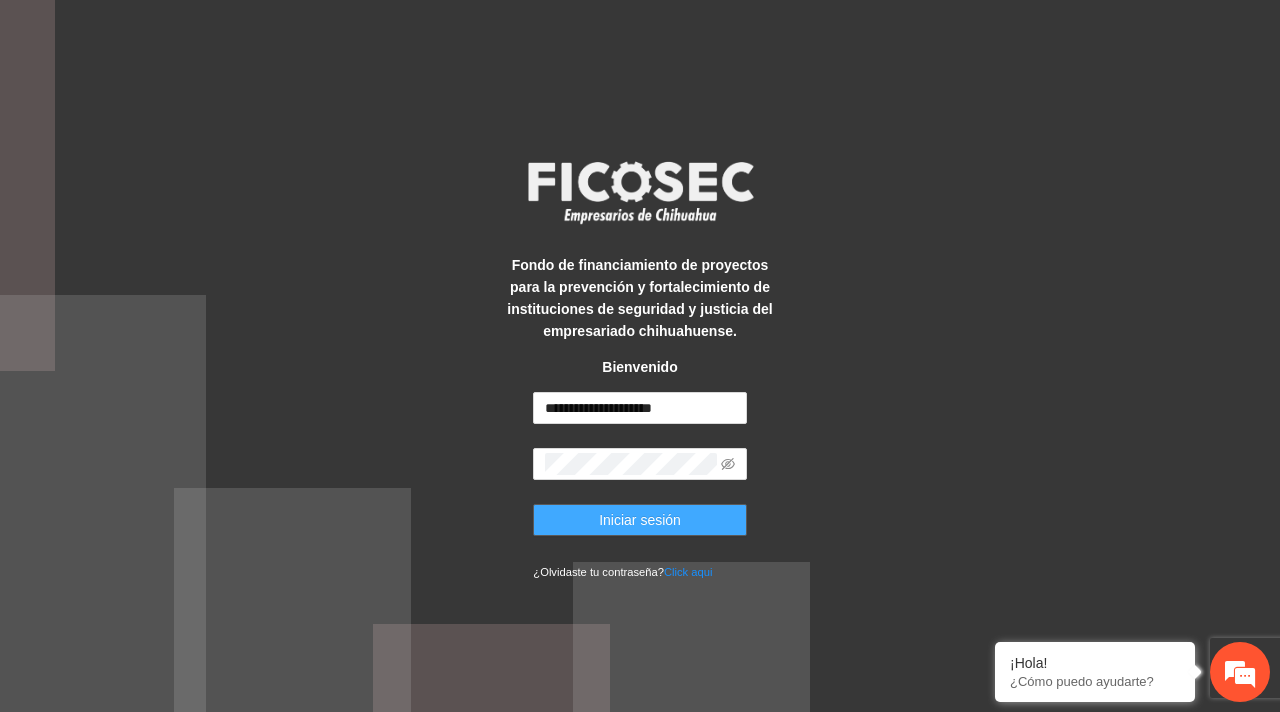 click on "Iniciar sesión" at bounding box center [640, 520] 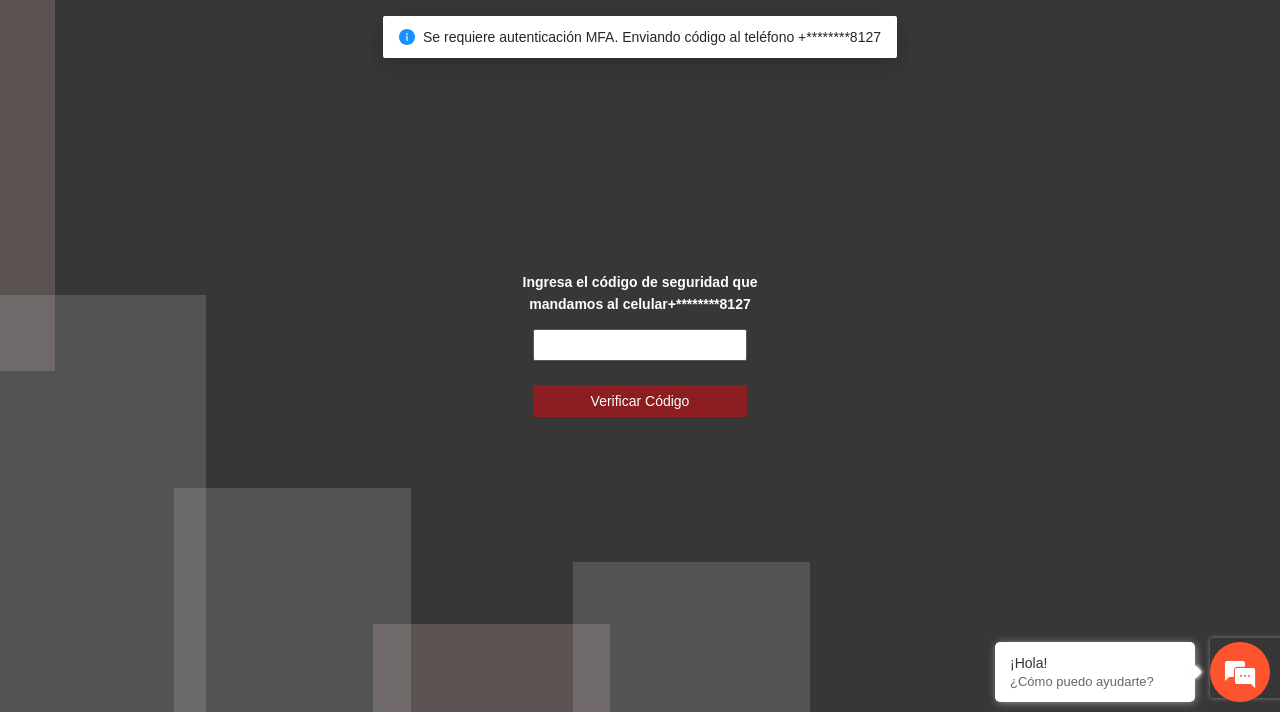 click at bounding box center [639, 345] 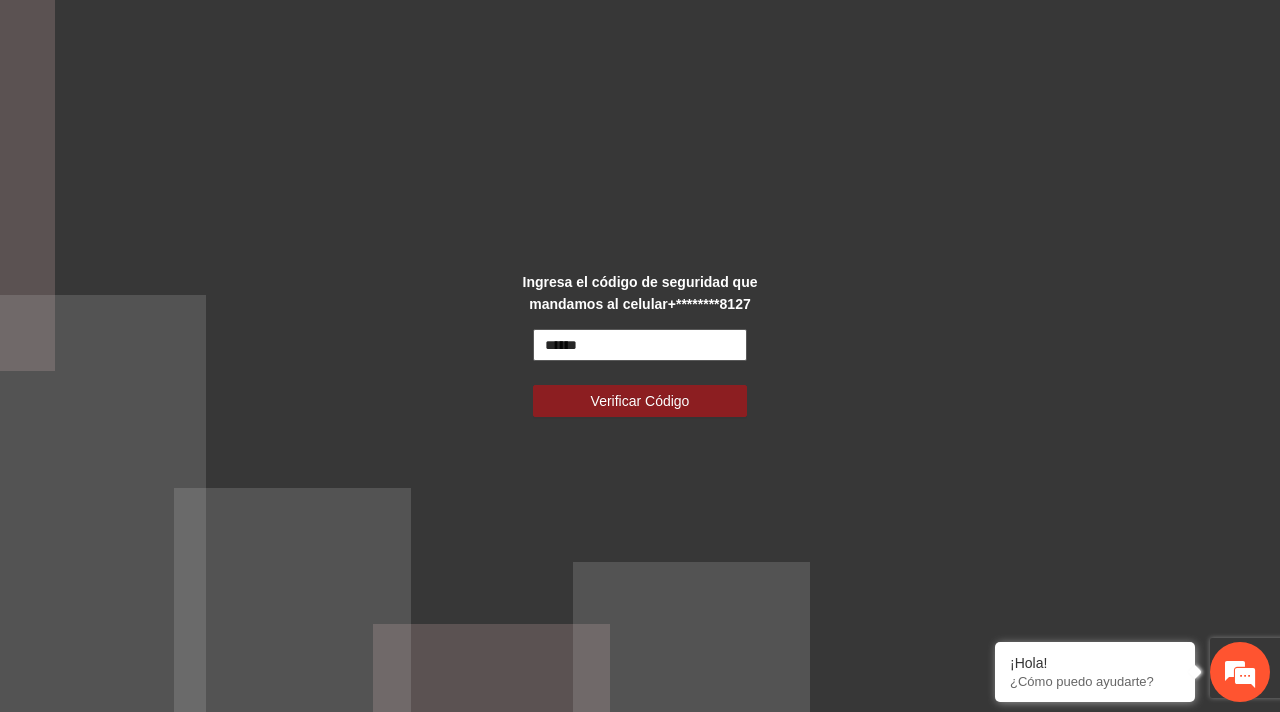 type on "******" 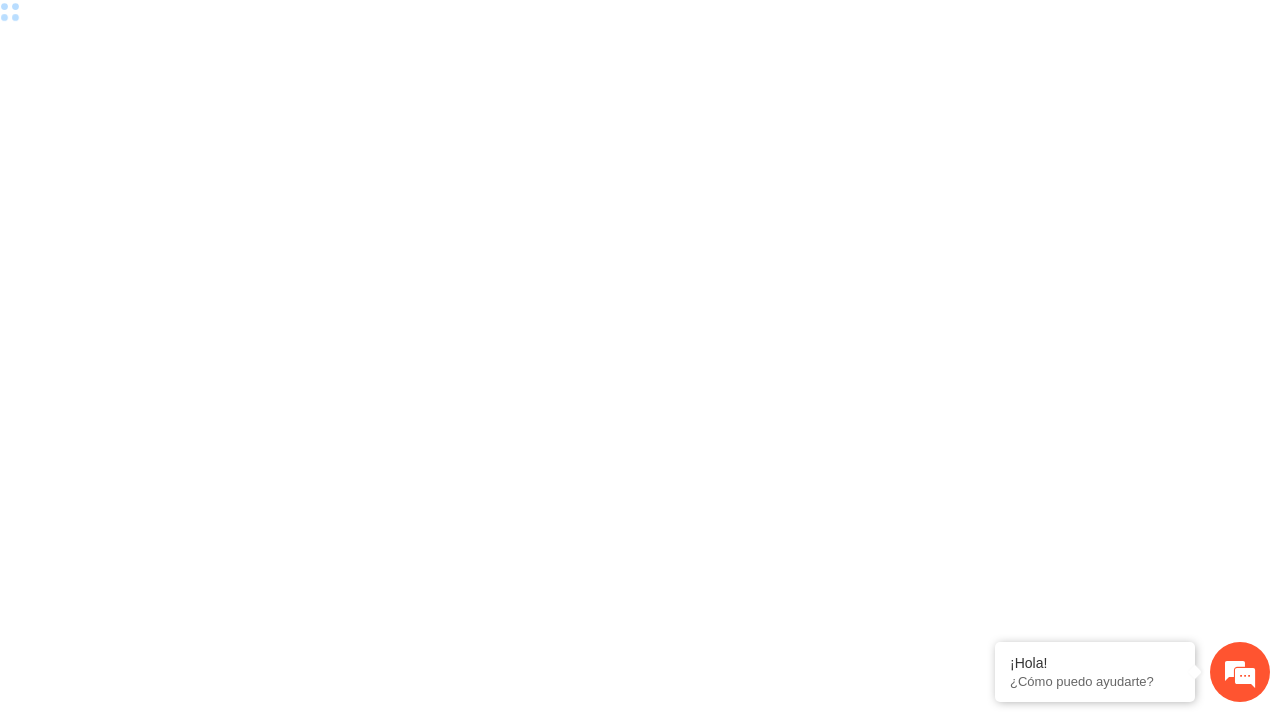 scroll, scrollTop: 0, scrollLeft: 0, axis: both 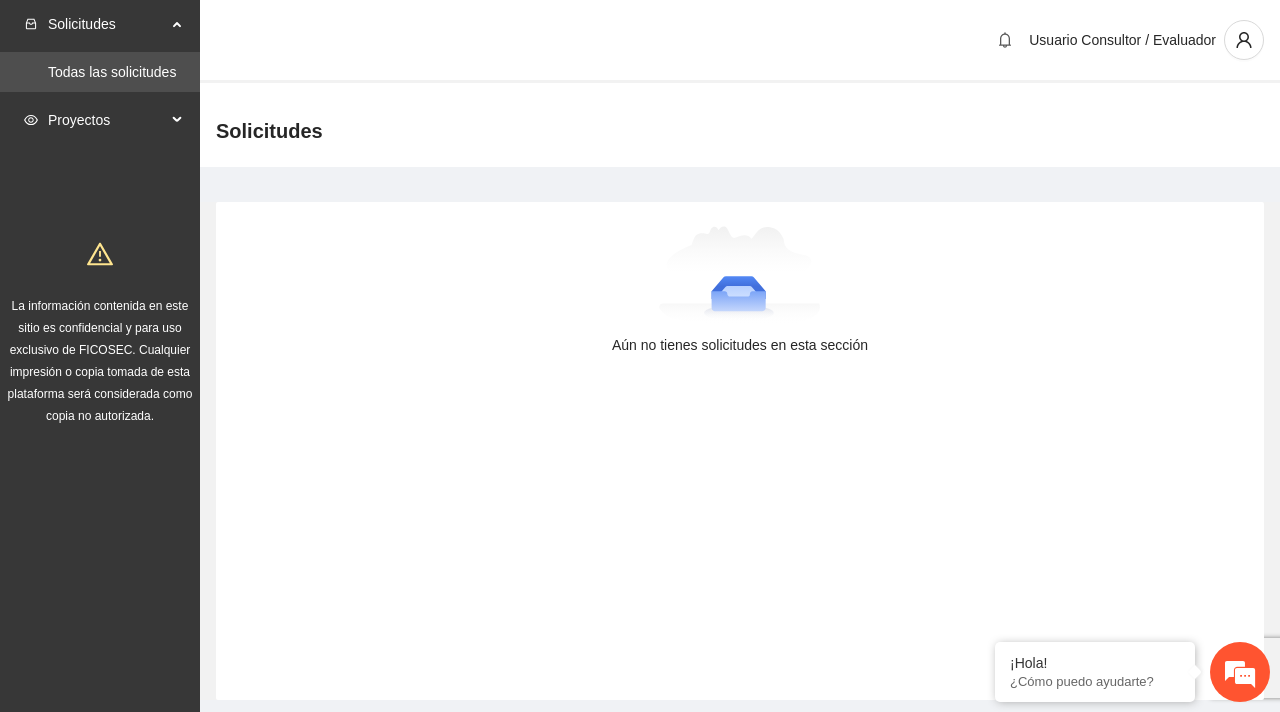 click on "Proyectos" at bounding box center [100, 120] 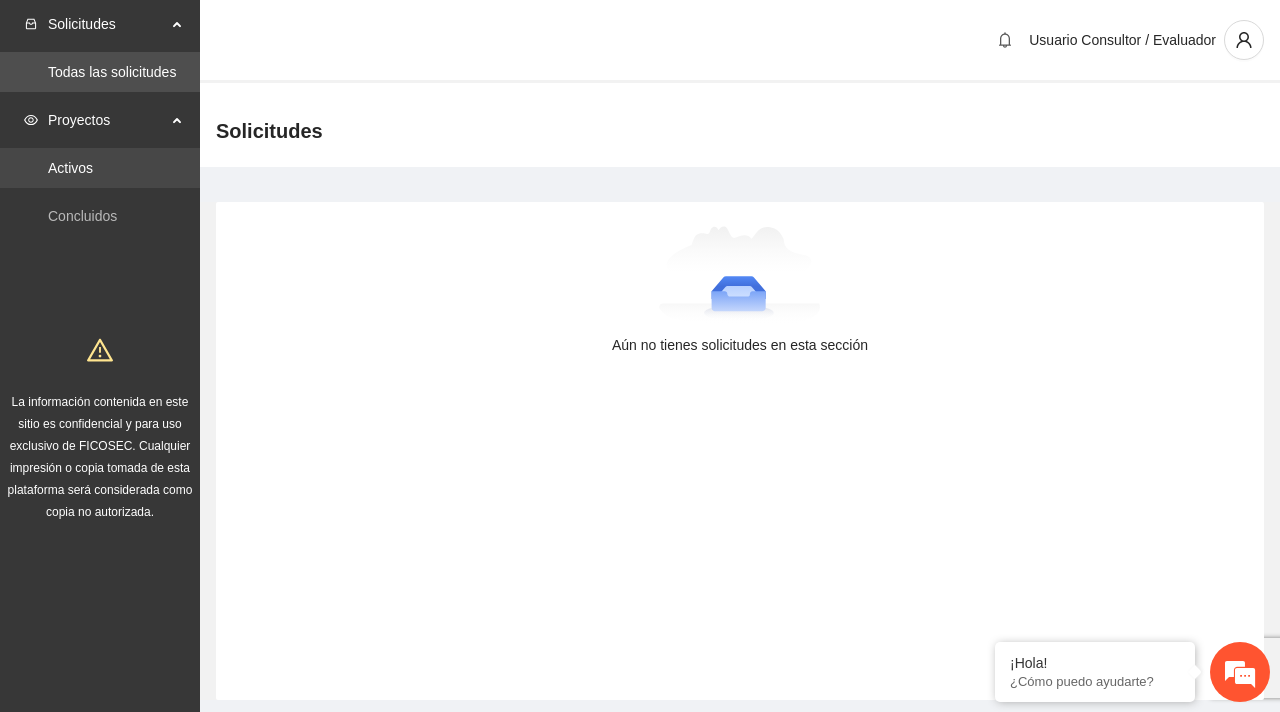 click on "Activos" at bounding box center (70, 168) 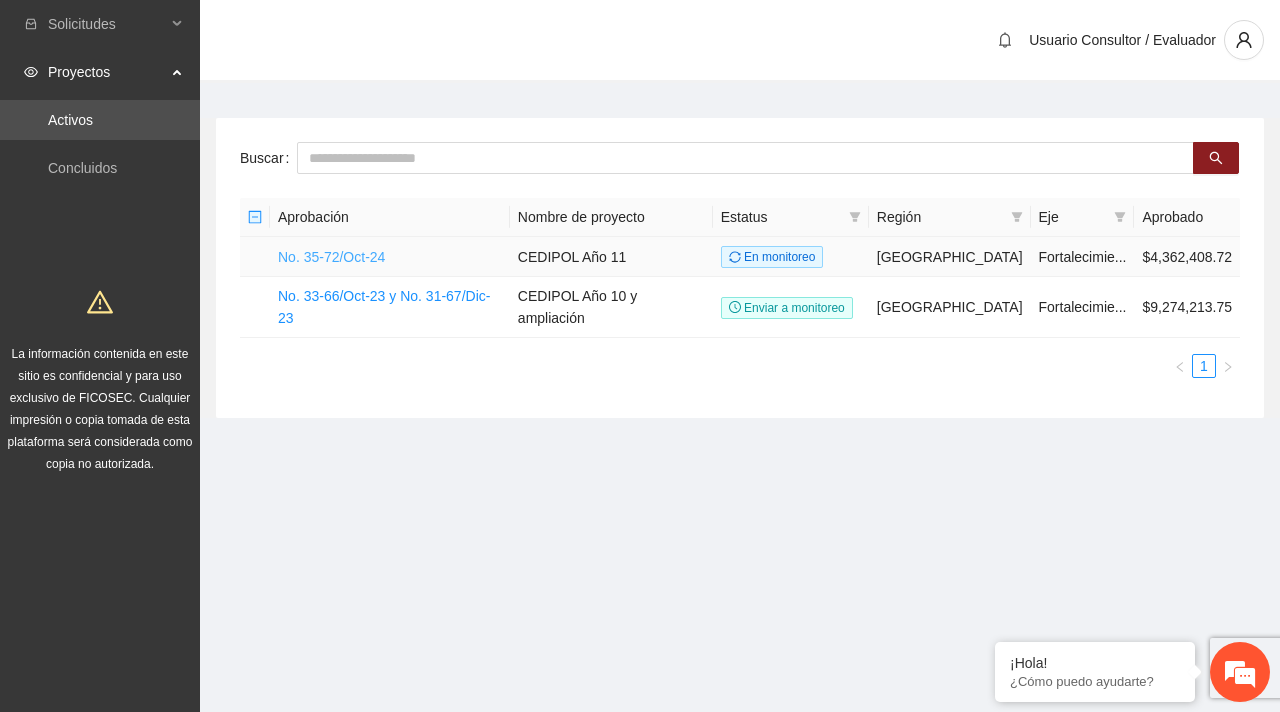 click on "No. 35-72/Oct-24" at bounding box center (331, 257) 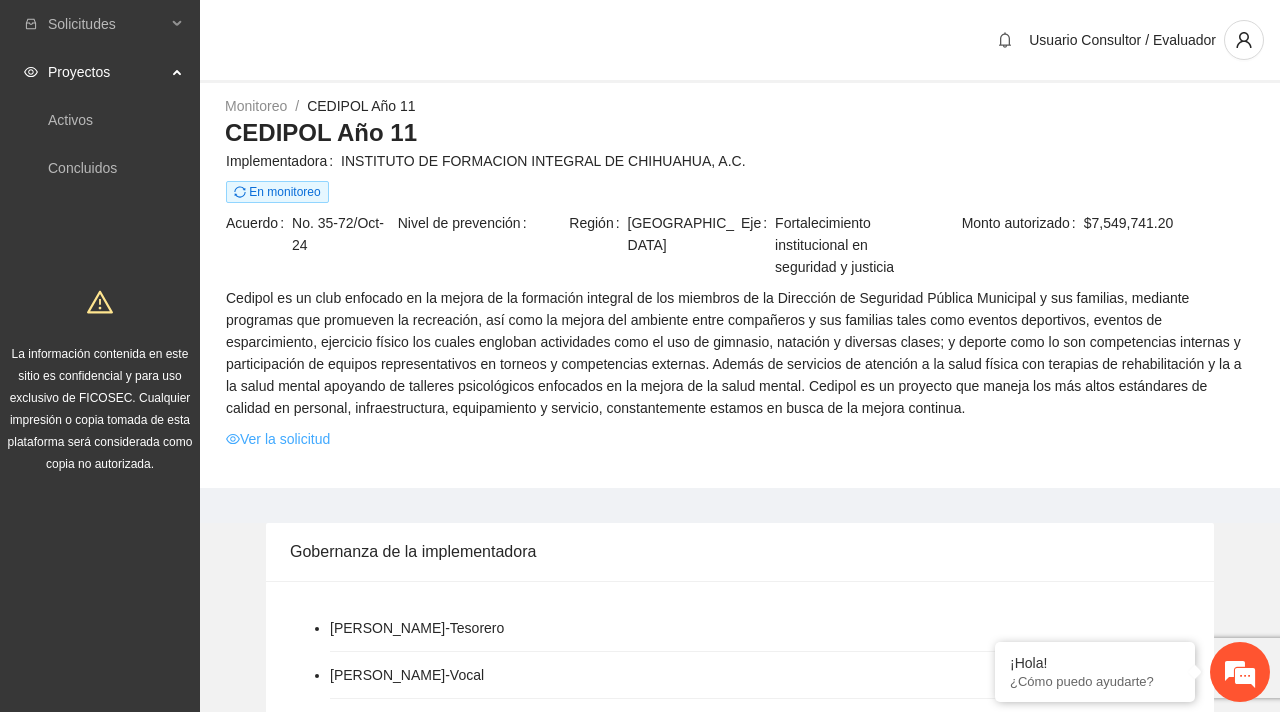 click on "Ver la solicitud" at bounding box center [278, 439] 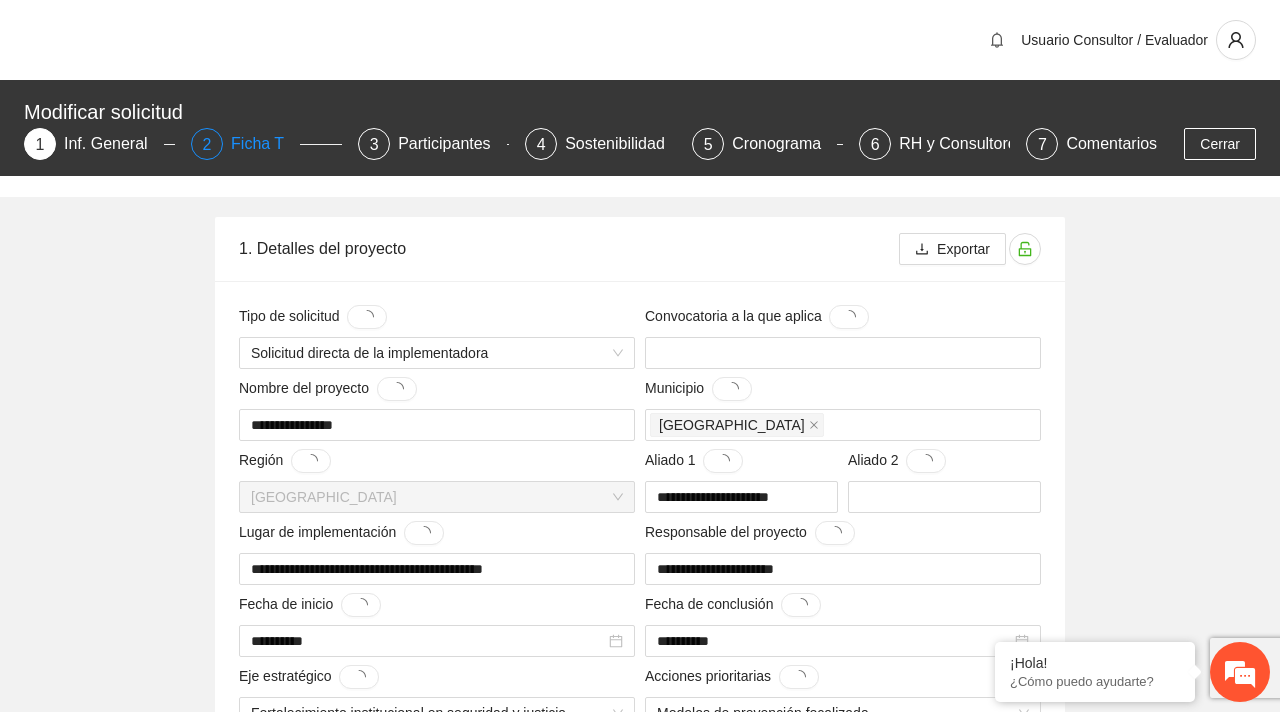 click on "2" at bounding box center (207, 144) 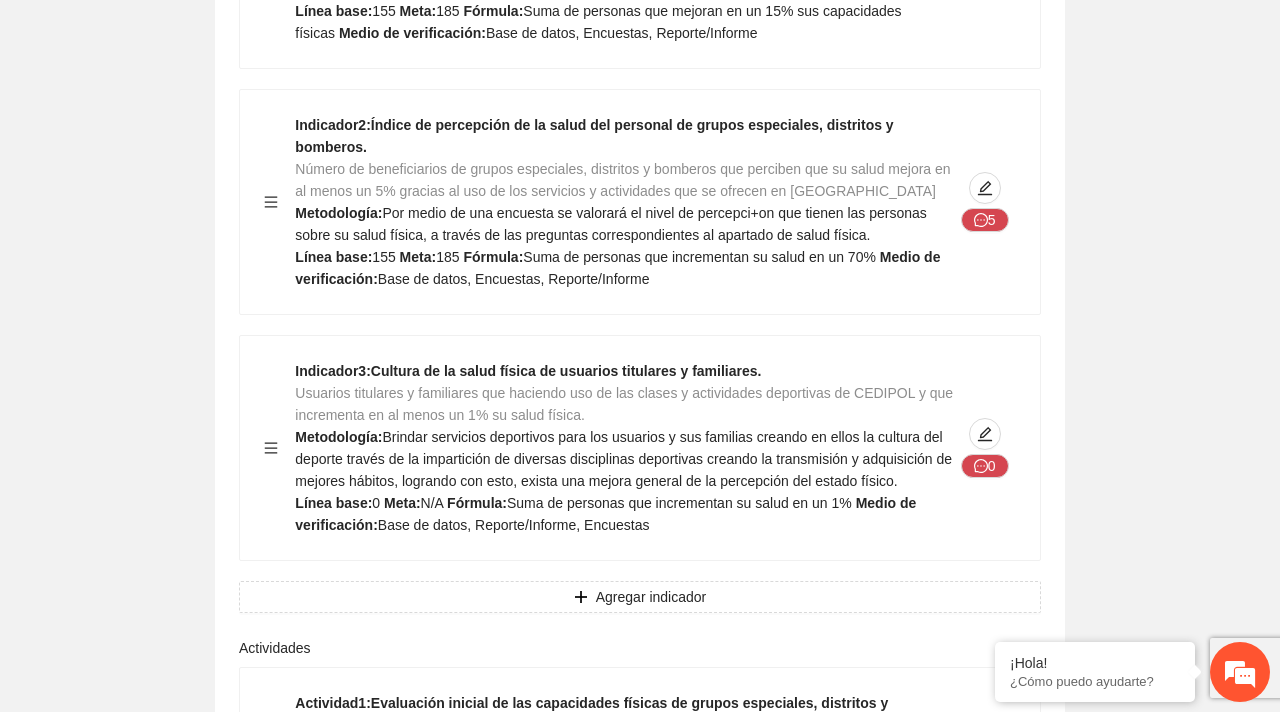 scroll, scrollTop: 2766, scrollLeft: 0, axis: vertical 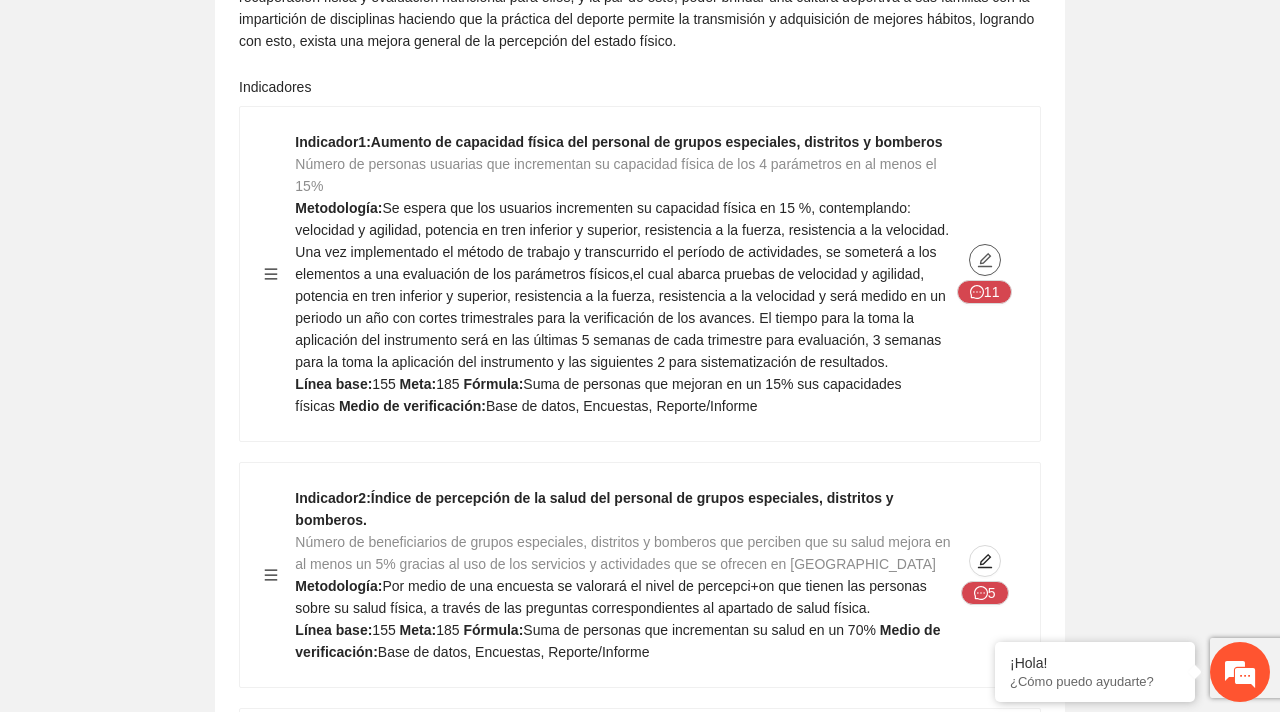 click 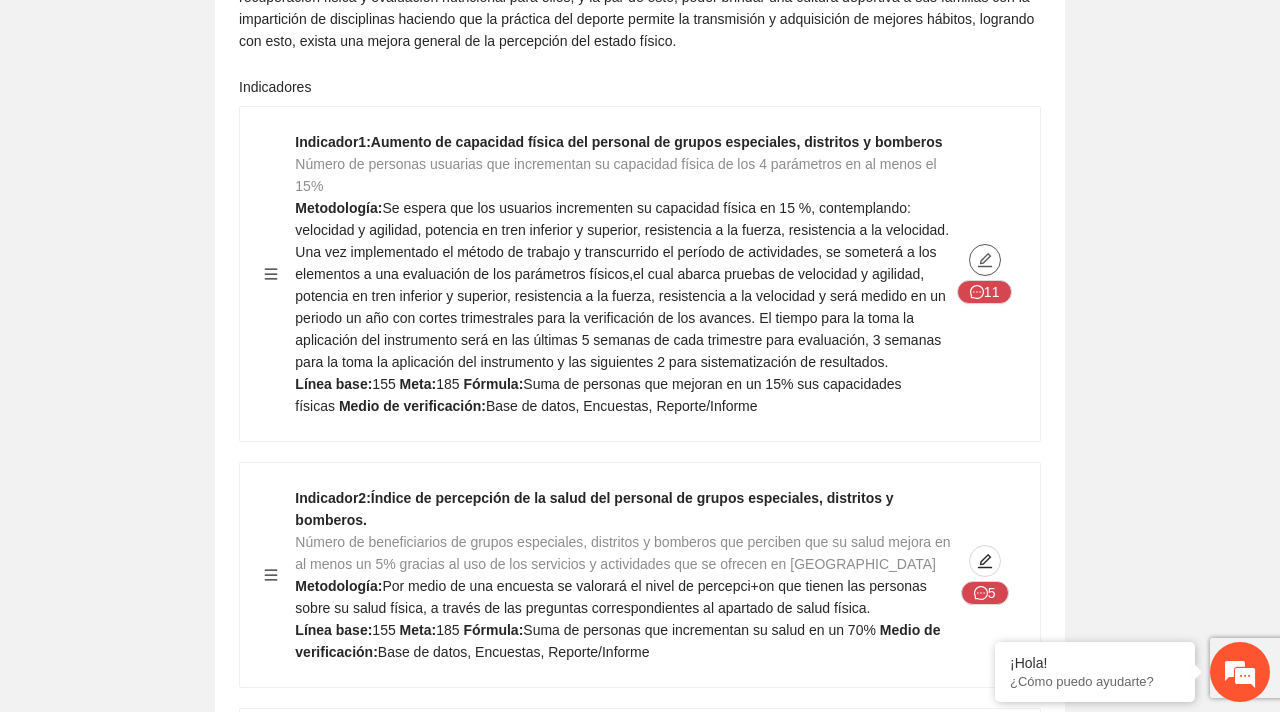 type on "***" 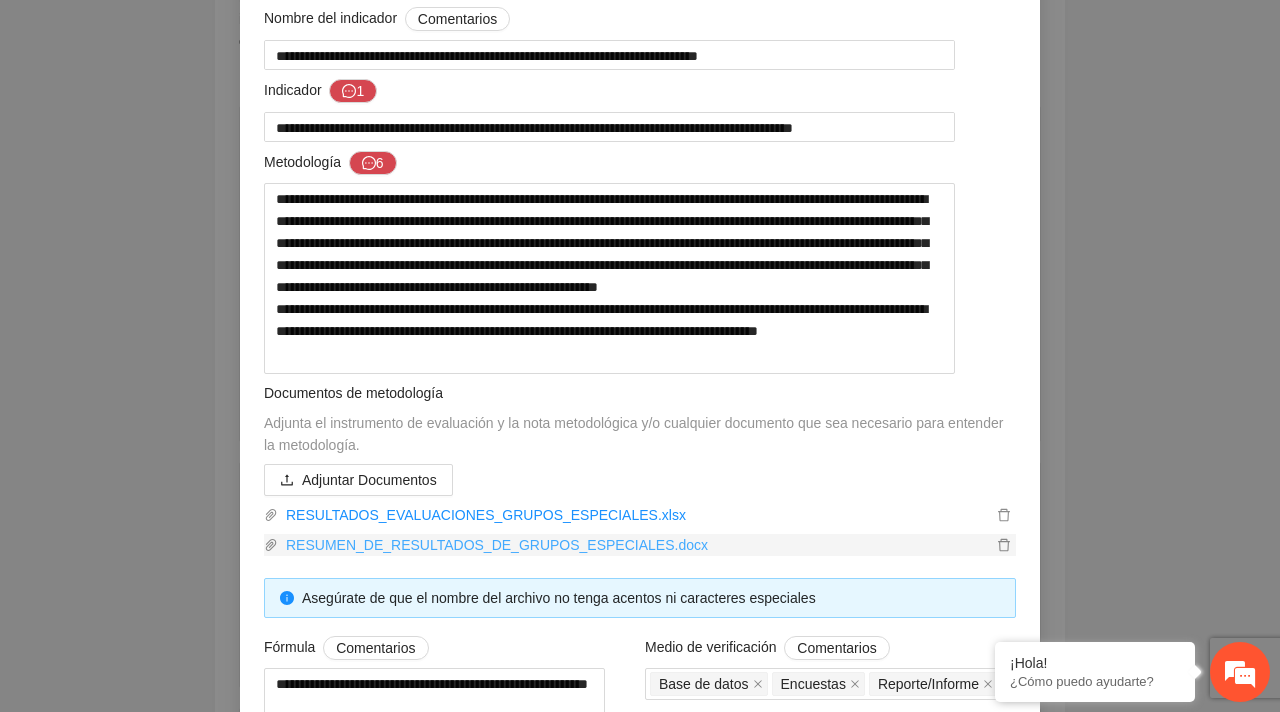 scroll, scrollTop: 0, scrollLeft: 0, axis: both 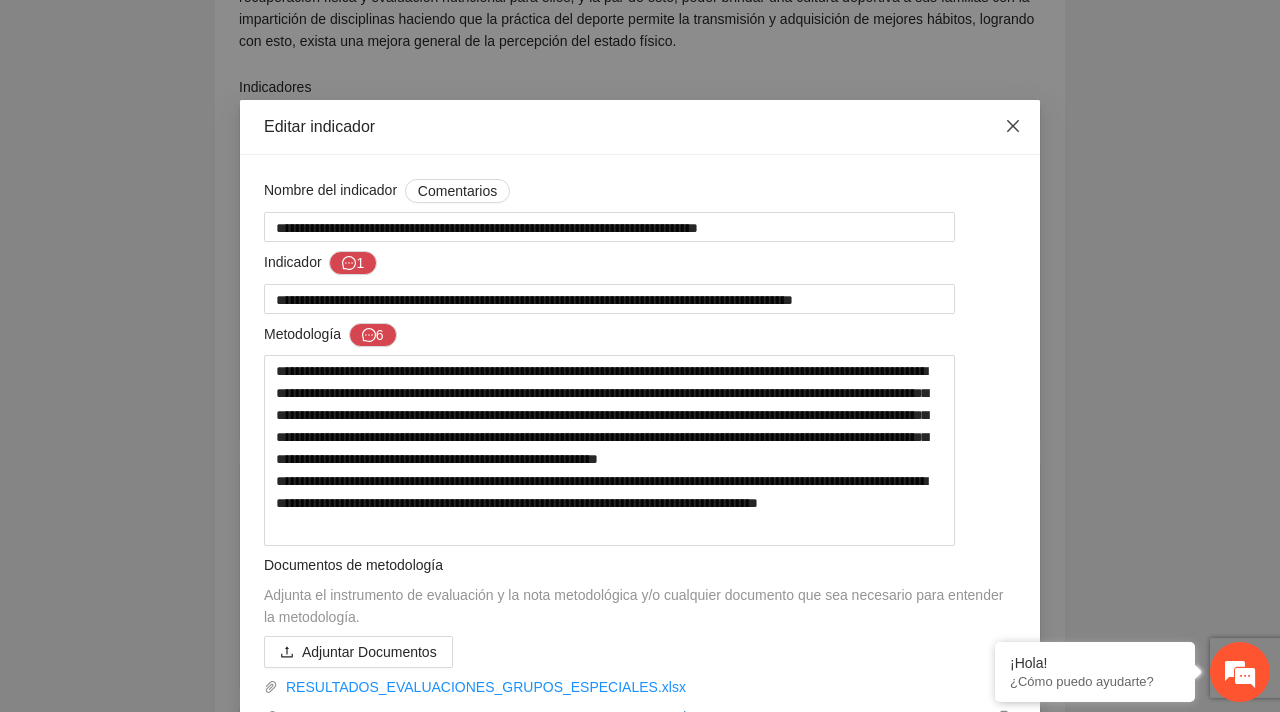click 